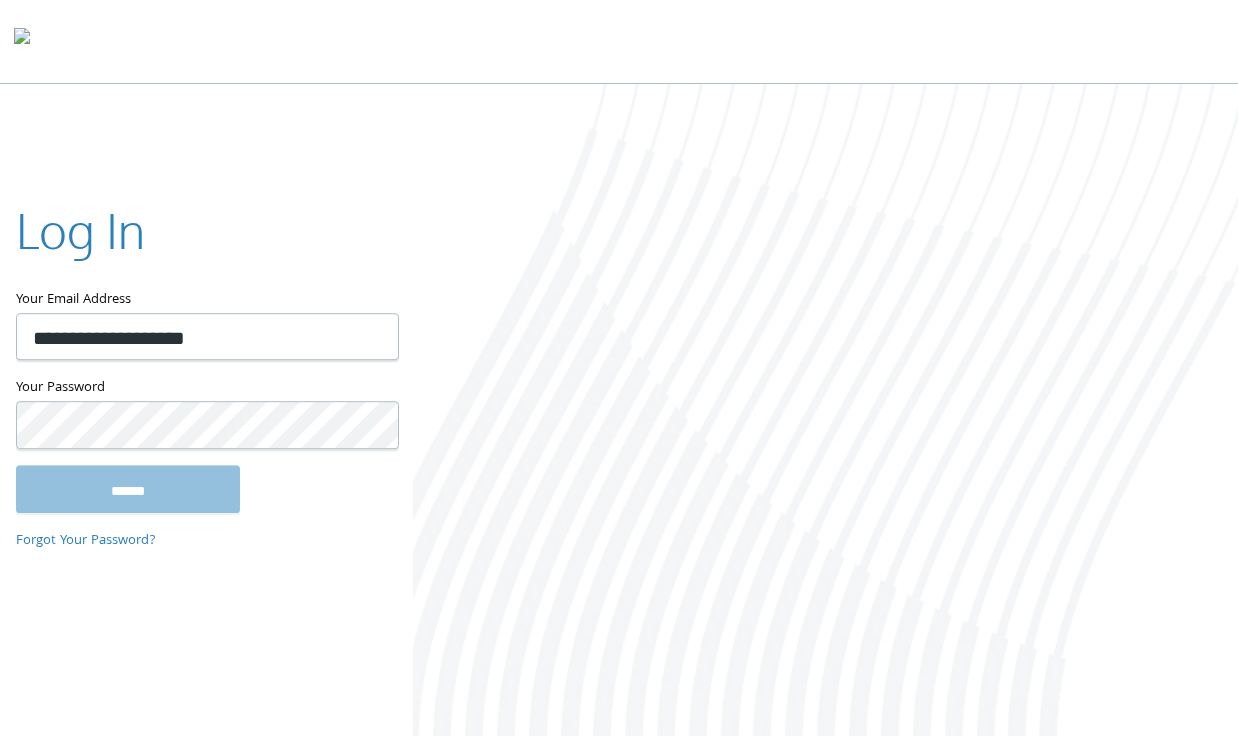 scroll, scrollTop: 0, scrollLeft: 0, axis: both 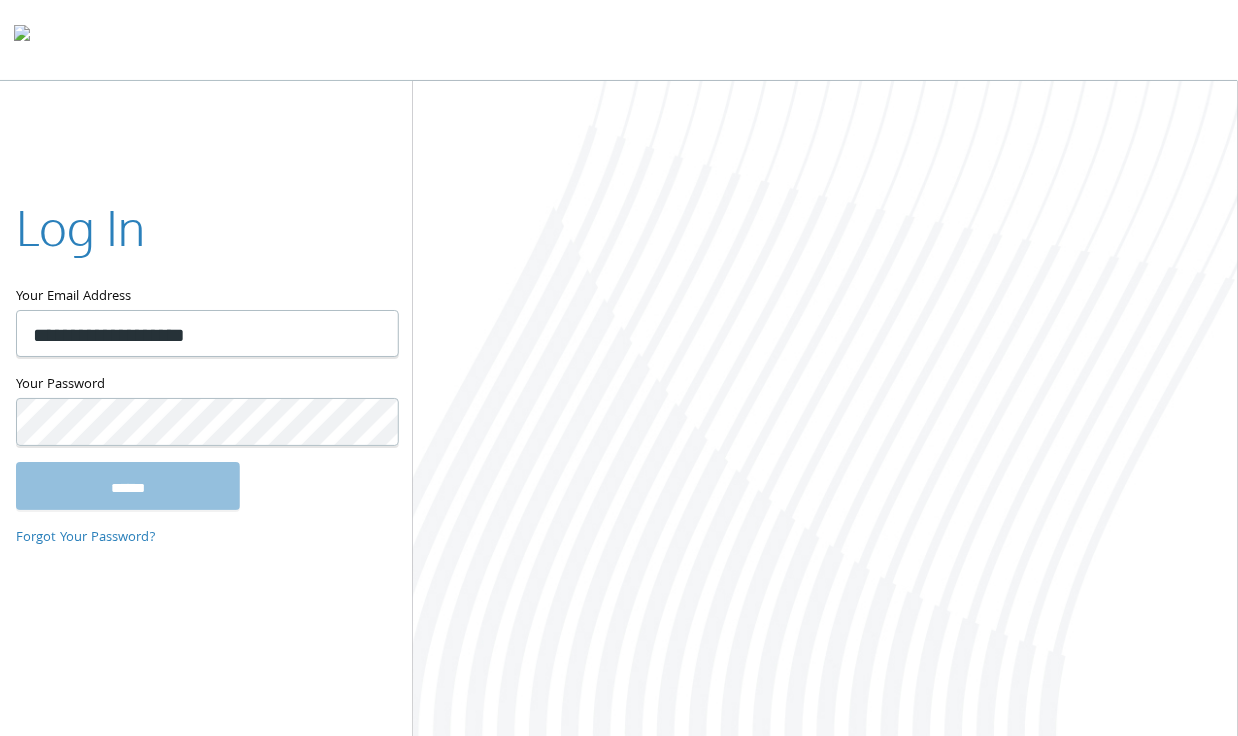 click at bounding box center (825, 409) 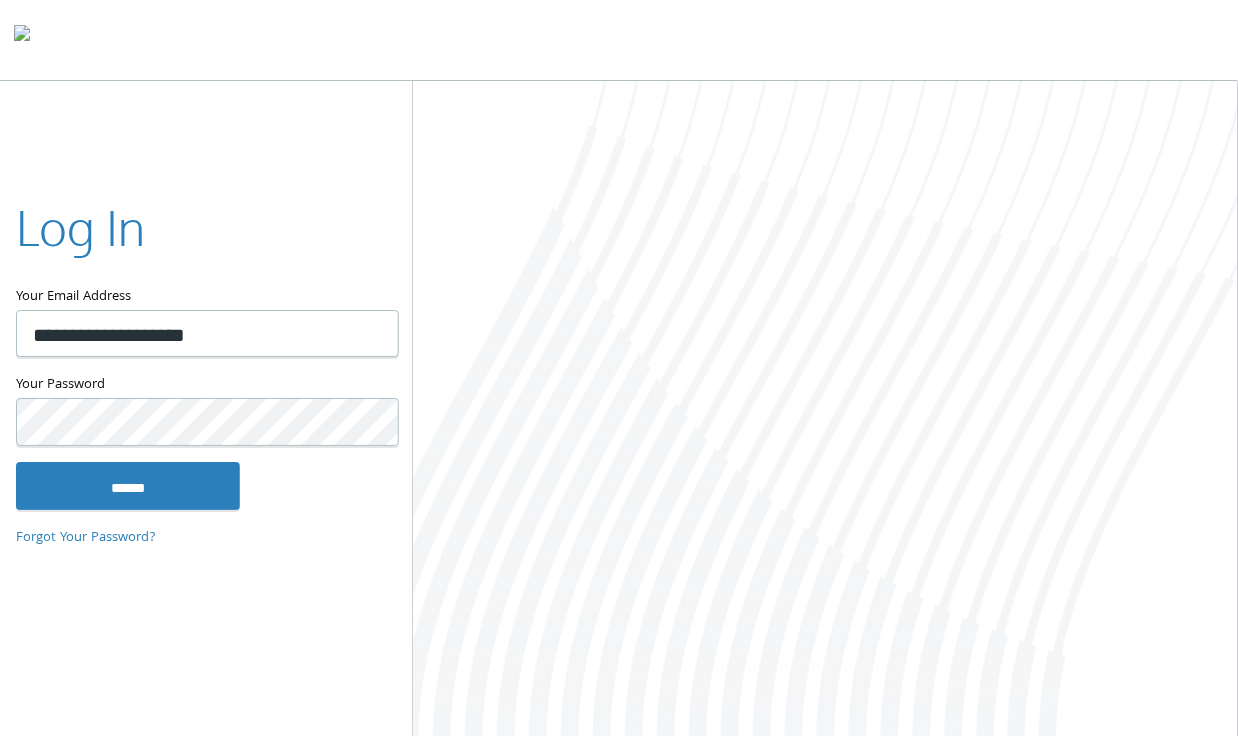 click on "******" at bounding box center (128, 486) 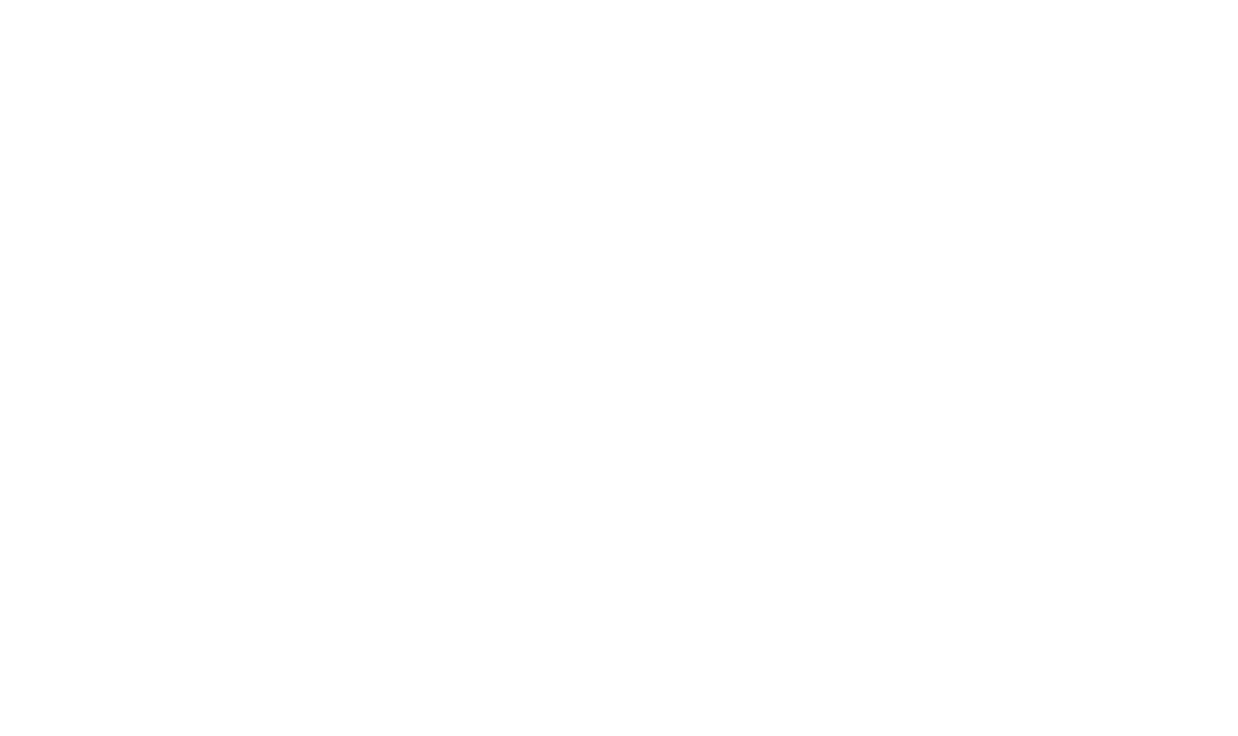 scroll, scrollTop: 0, scrollLeft: 0, axis: both 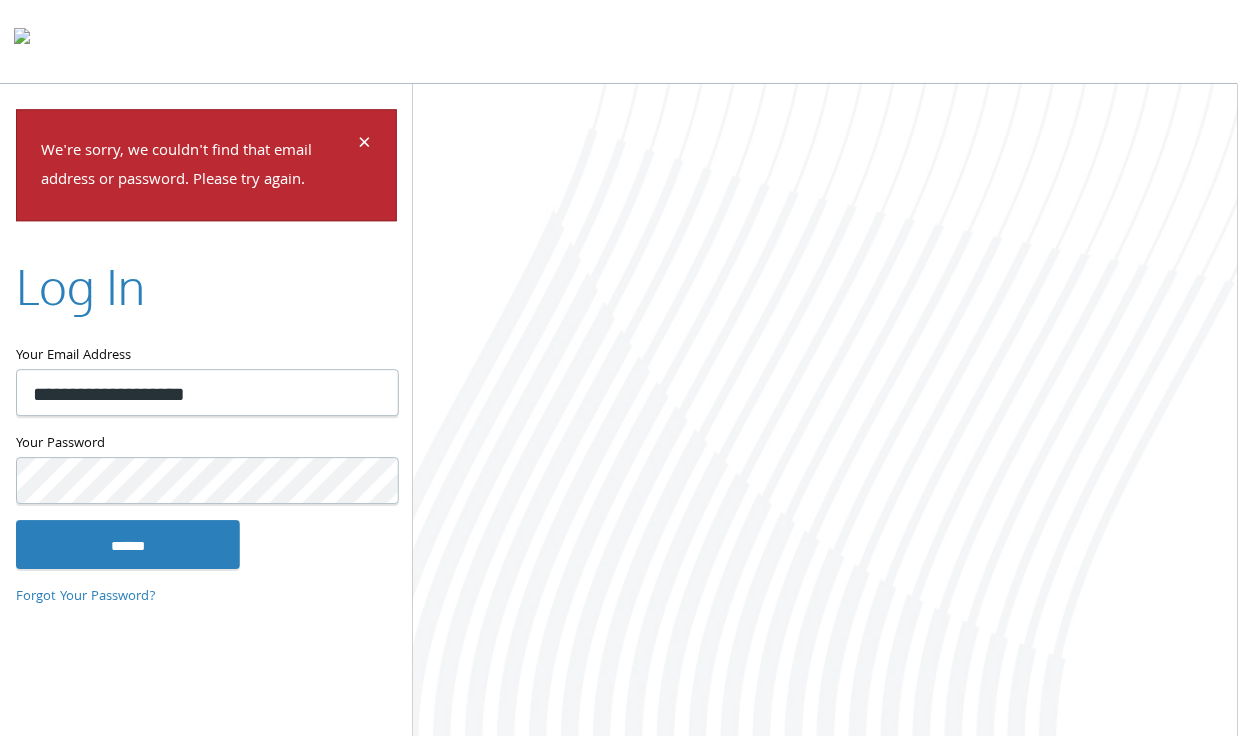 click on "Forgot Your Password?" at bounding box center [86, 597] 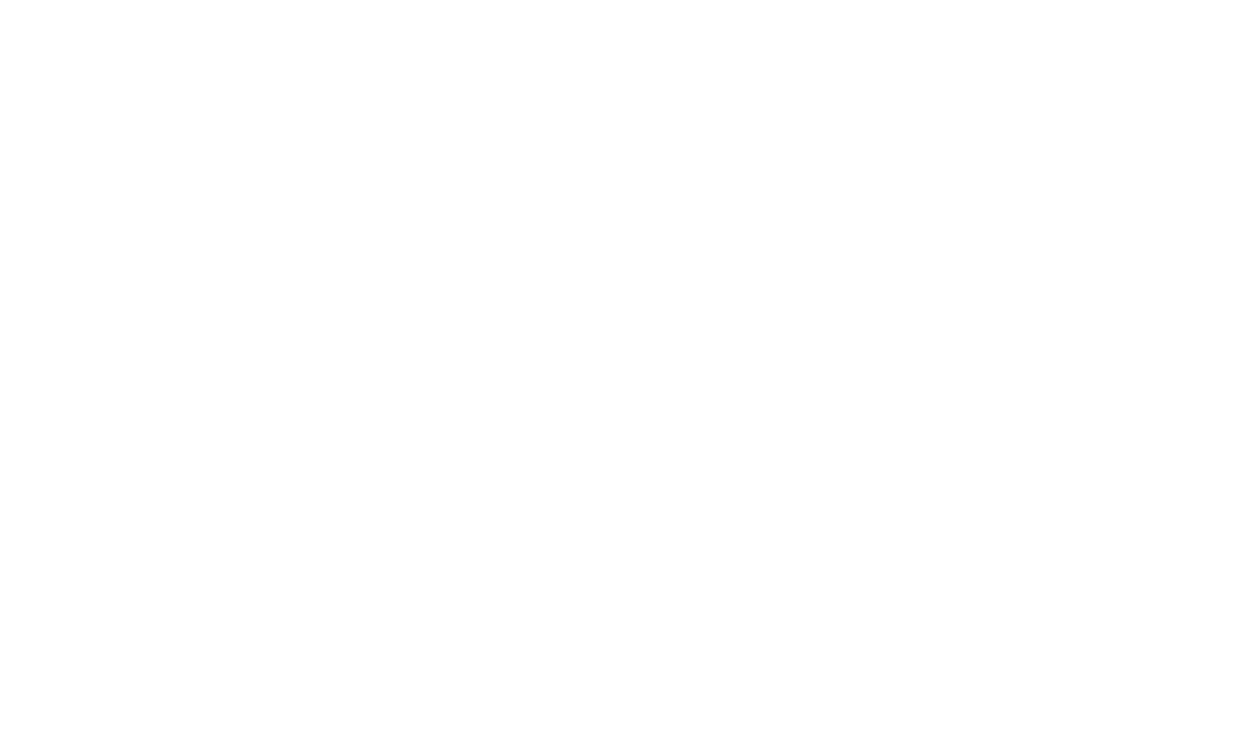 scroll, scrollTop: 0, scrollLeft: 0, axis: both 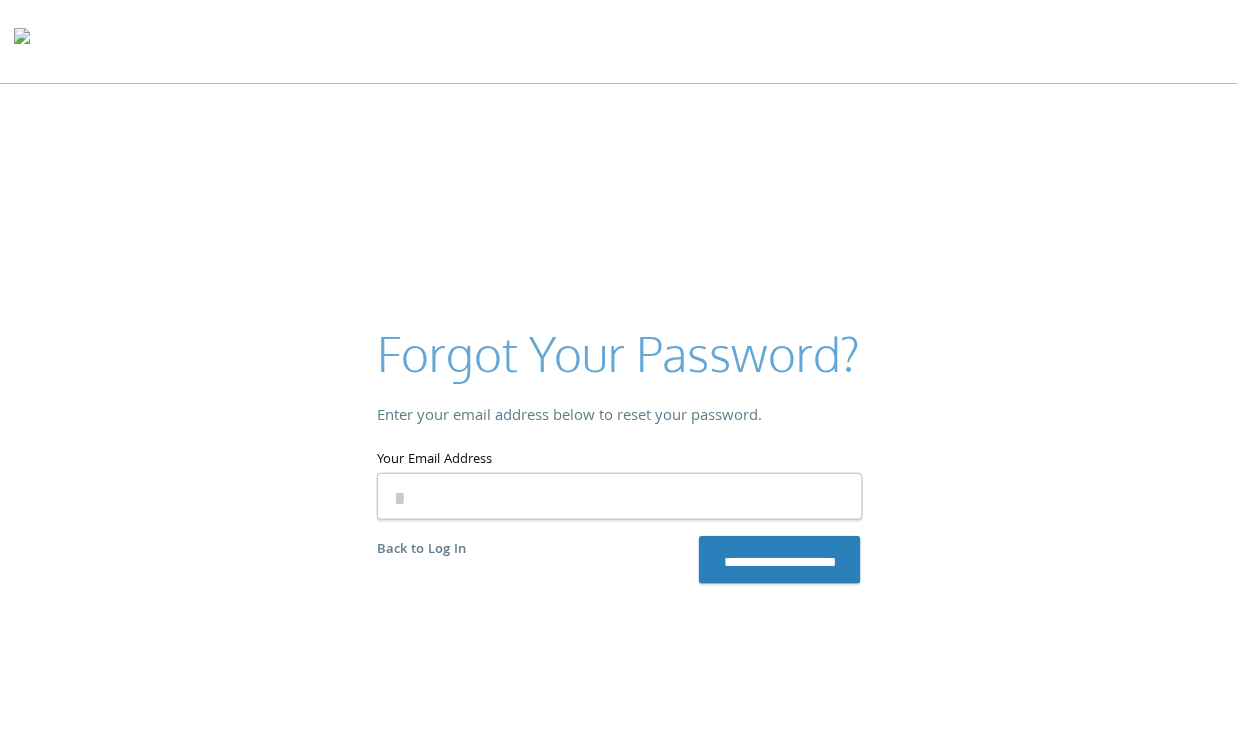 click on "Your Email Address" at bounding box center (620, 496) 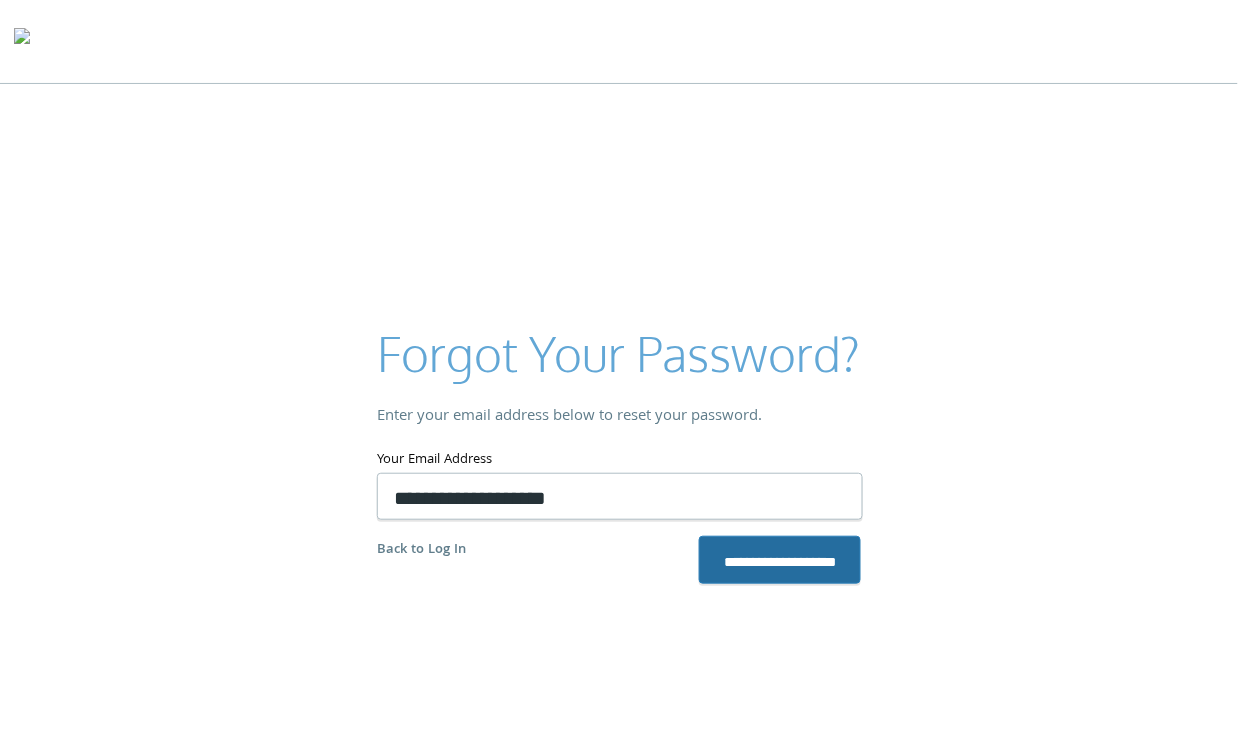 click on "**********" at bounding box center (780, 560) 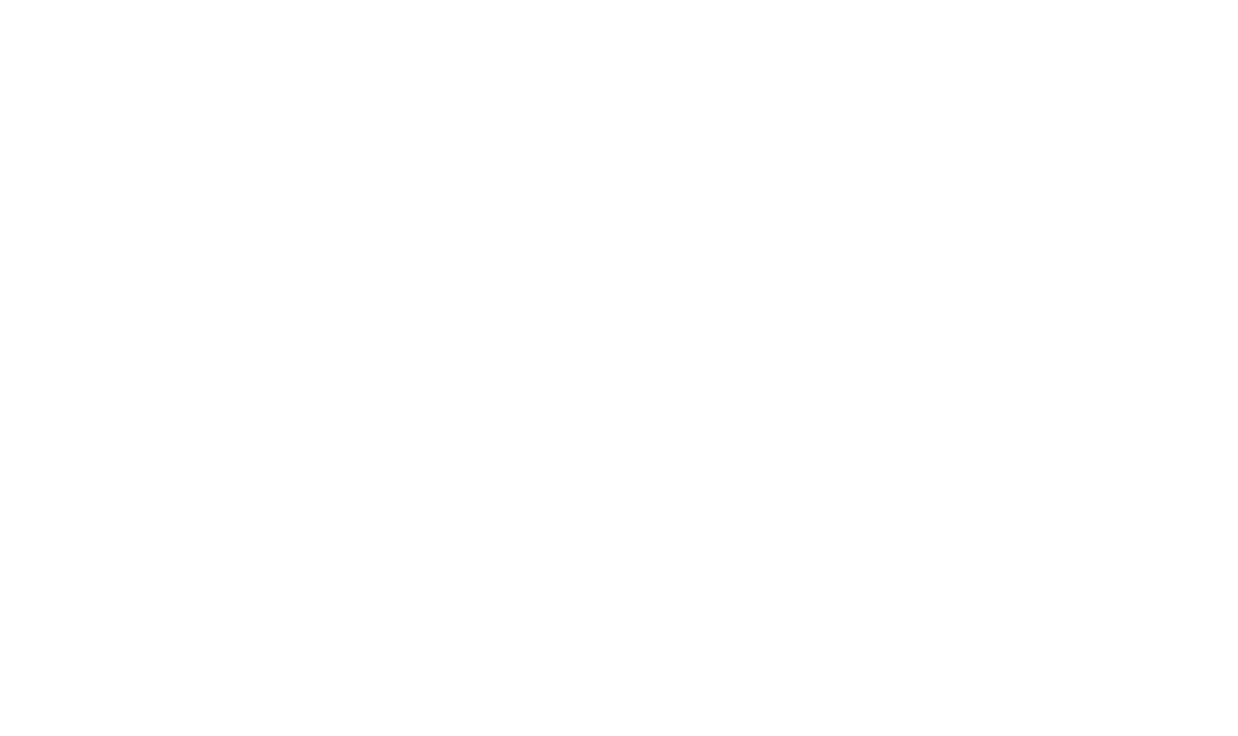 scroll, scrollTop: 0, scrollLeft: 0, axis: both 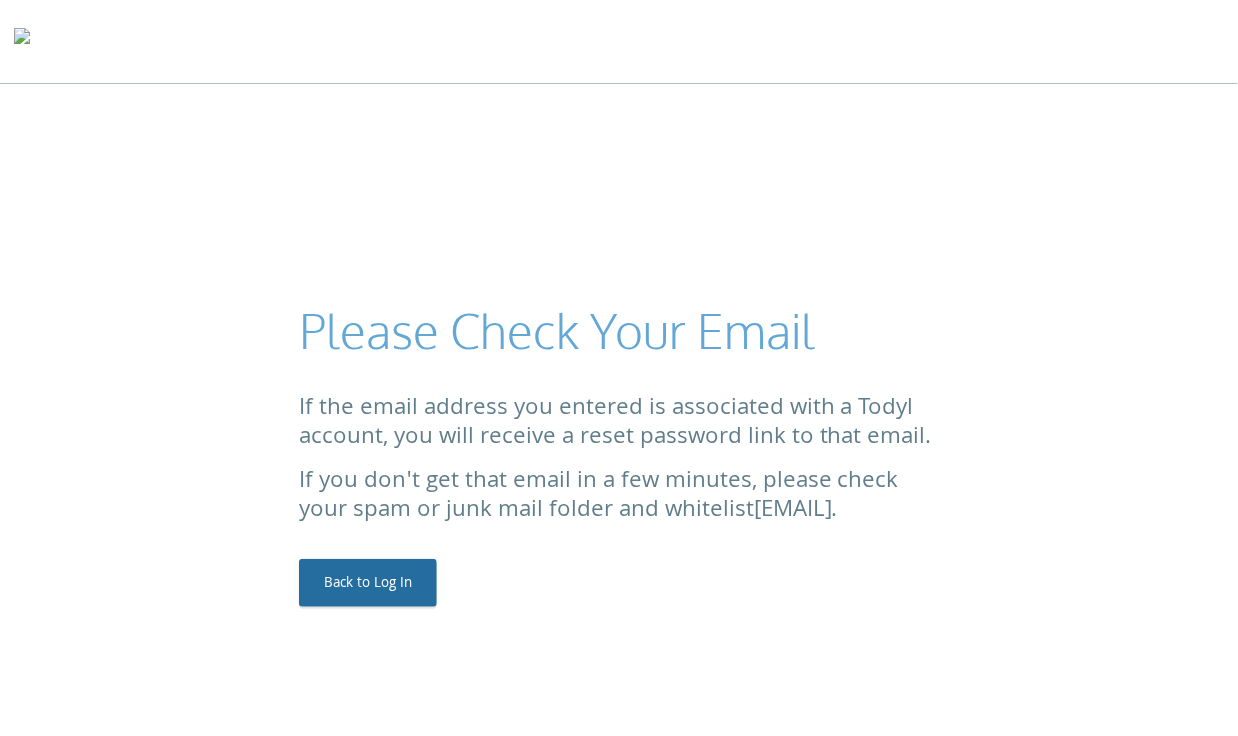 click on "Back to Log In" at bounding box center (368, 583) 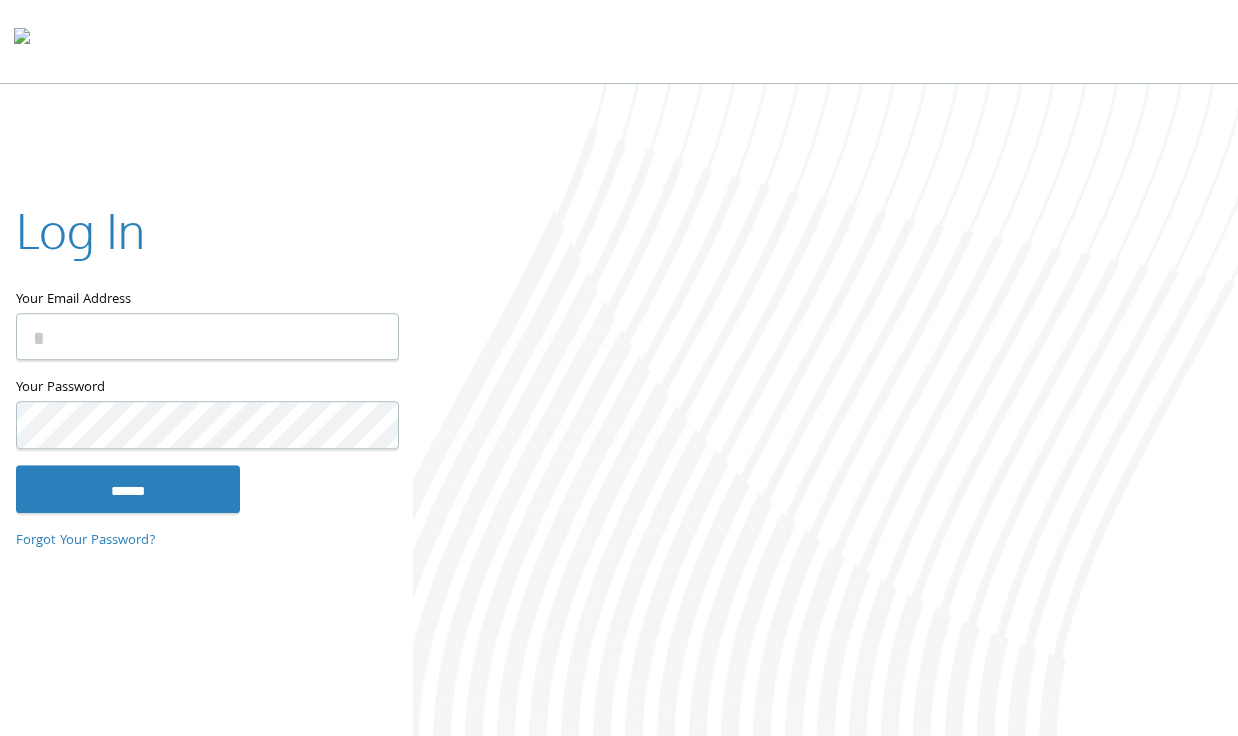 scroll, scrollTop: 0, scrollLeft: 0, axis: both 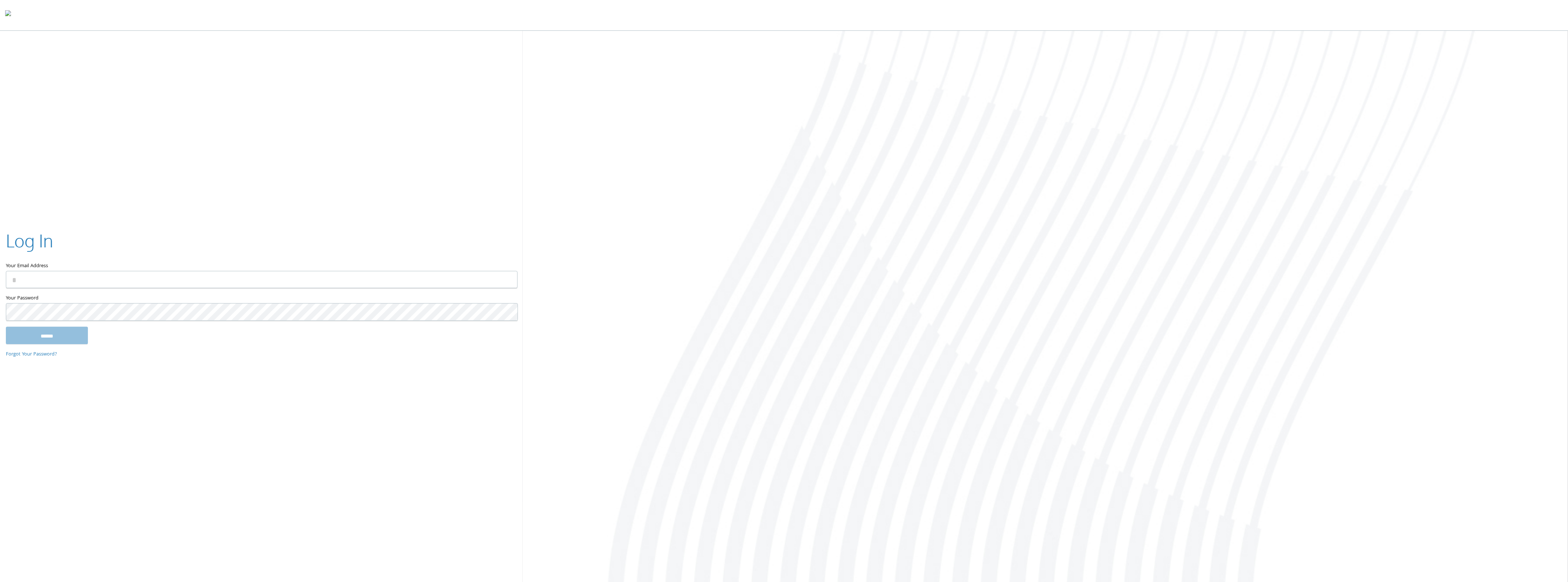 click on "Your Email Address" at bounding box center (262, 280) 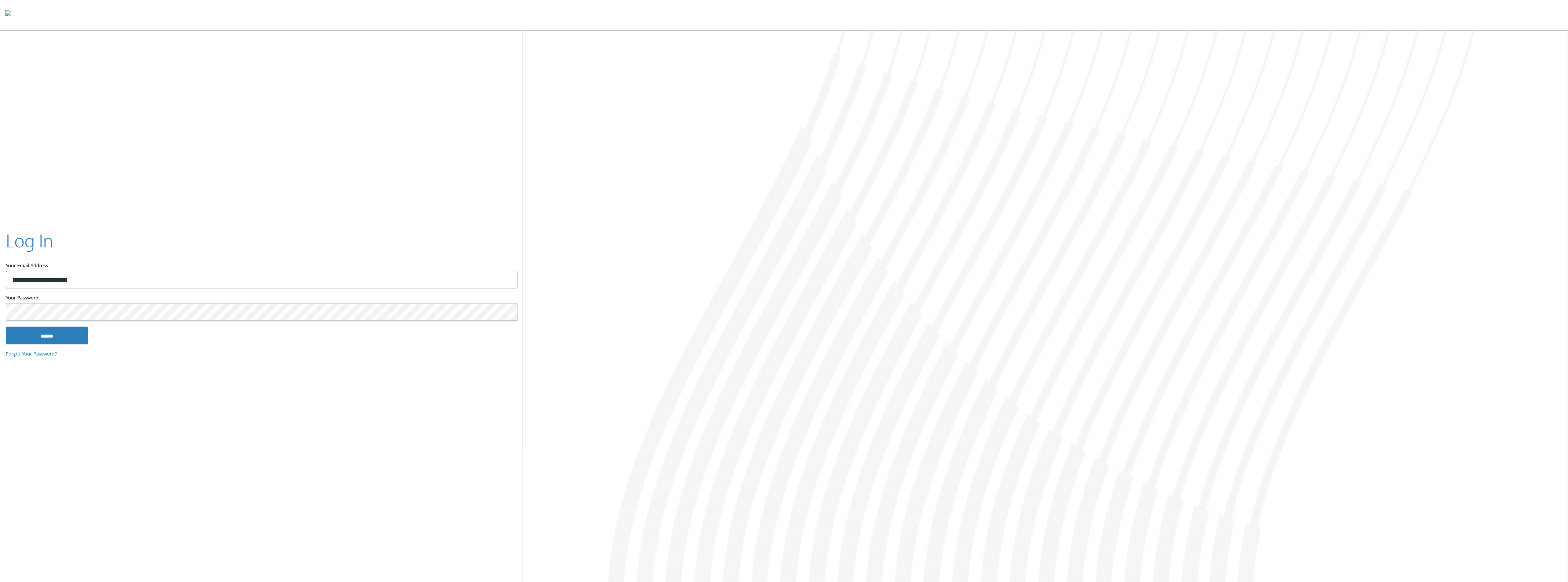 click on "******" at bounding box center [47, 335] 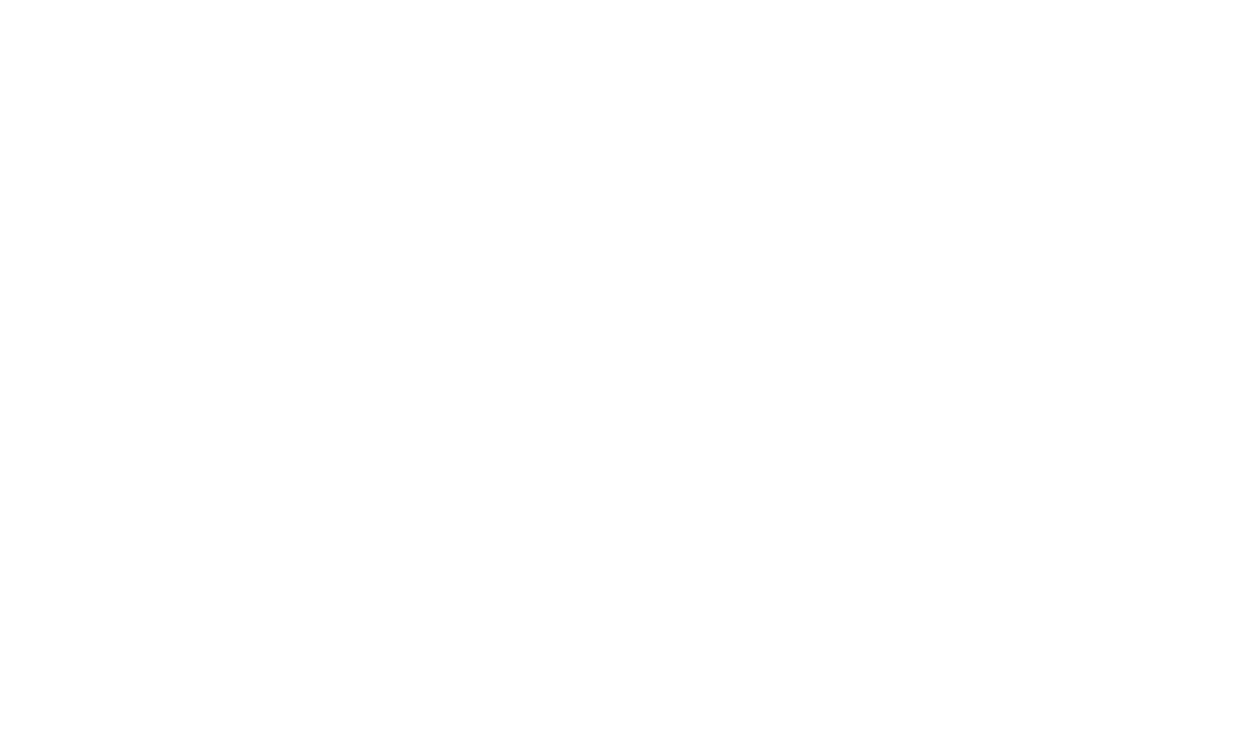 scroll, scrollTop: 0, scrollLeft: 0, axis: both 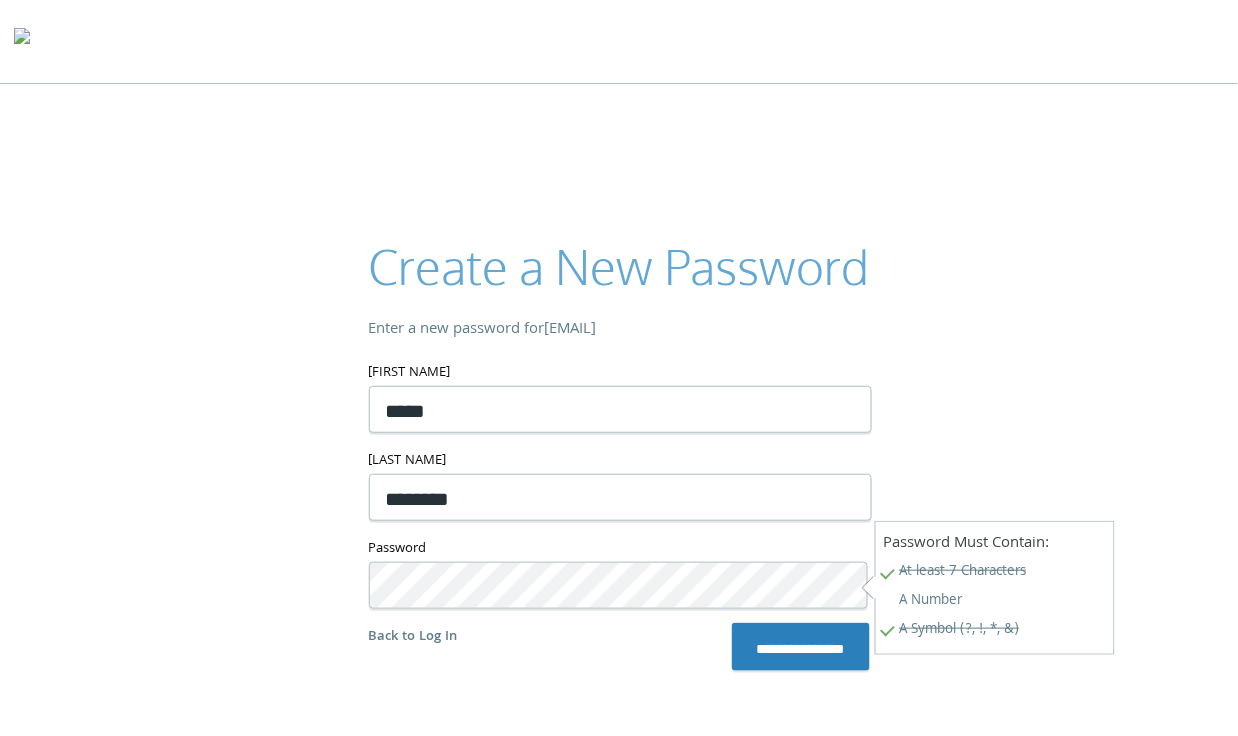 click on "**********" at bounding box center [619, 452] 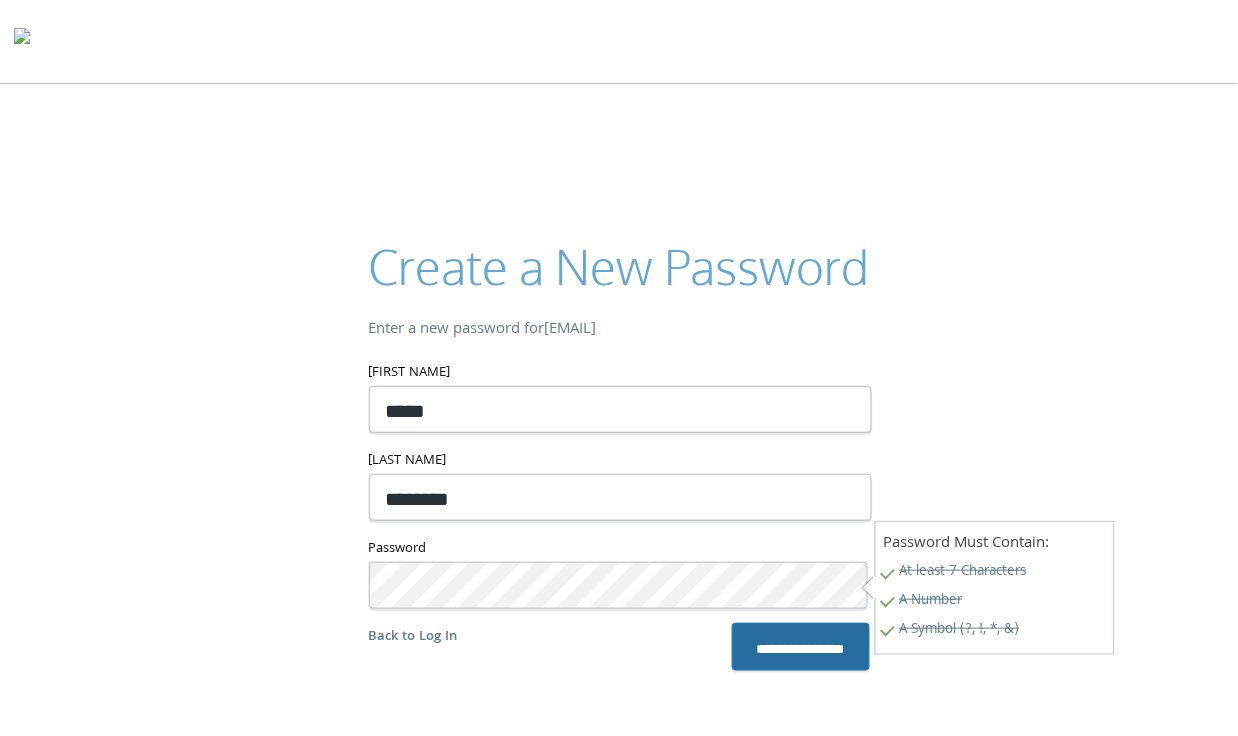 click on "**********" at bounding box center [801, 647] 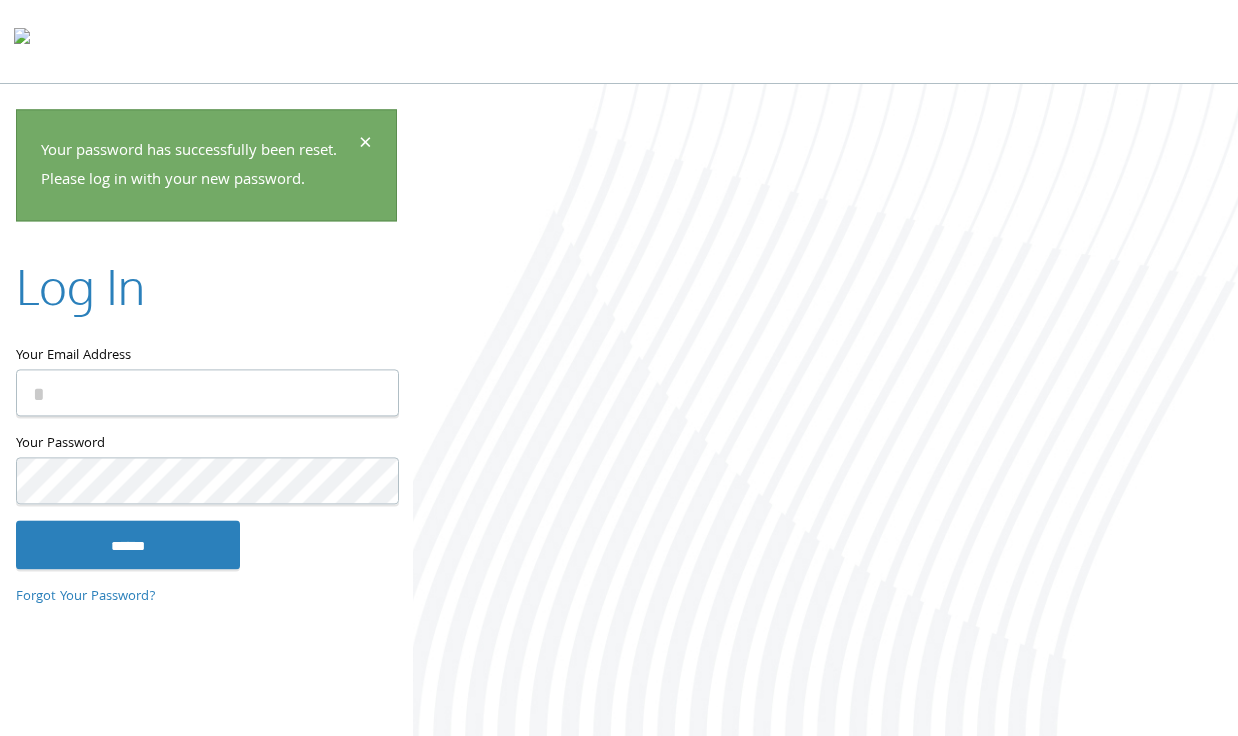 scroll, scrollTop: 0, scrollLeft: 0, axis: both 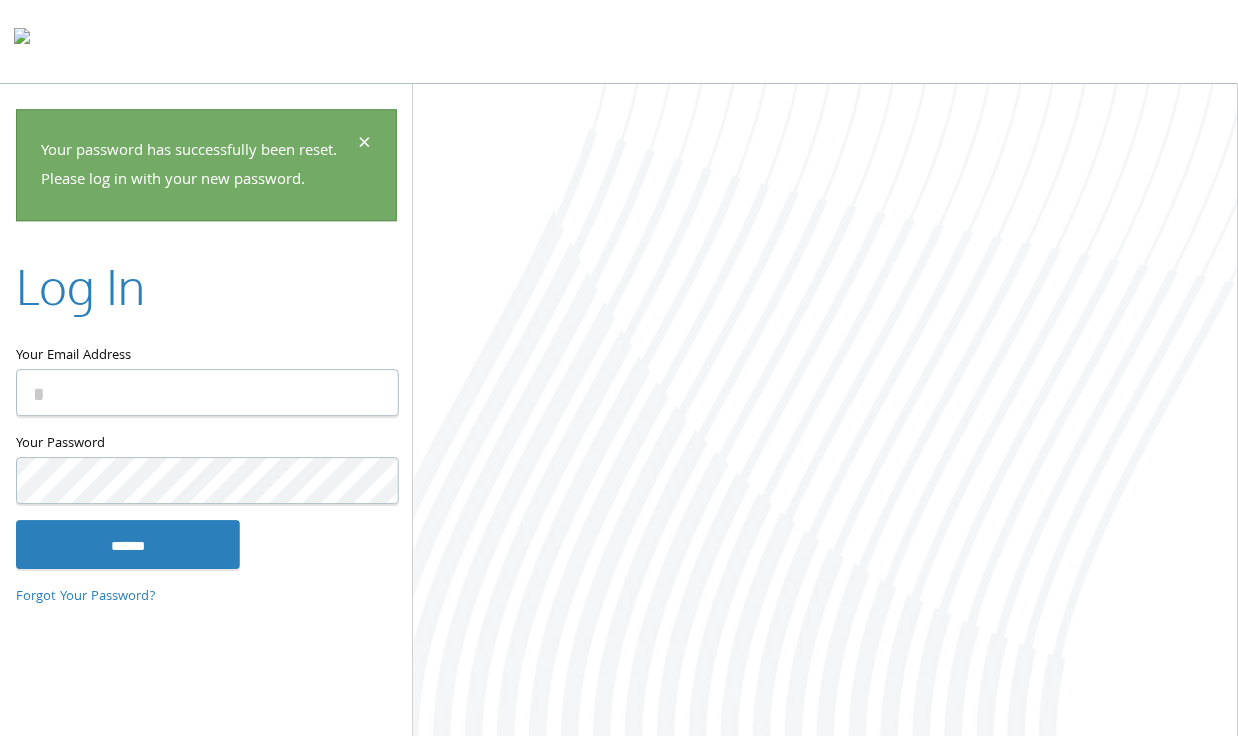 click on "Your Email Address" at bounding box center [207, 392] 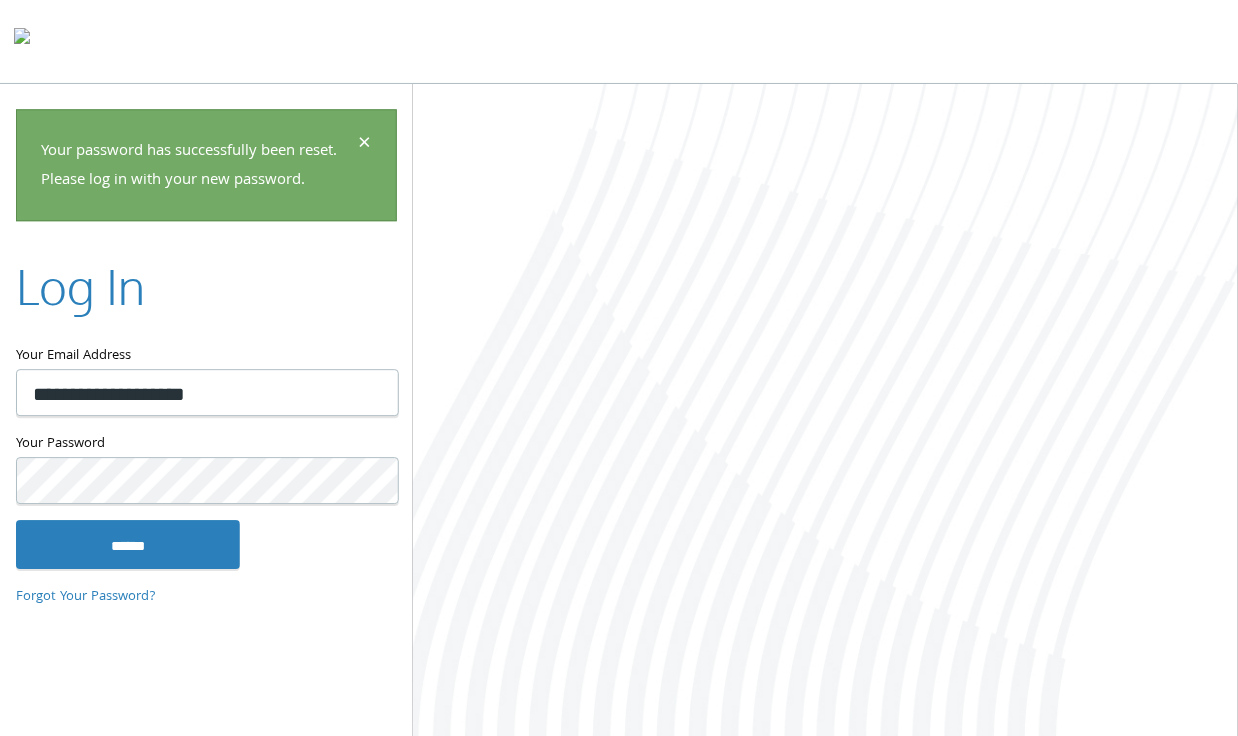 click on "******" at bounding box center [128, 545] 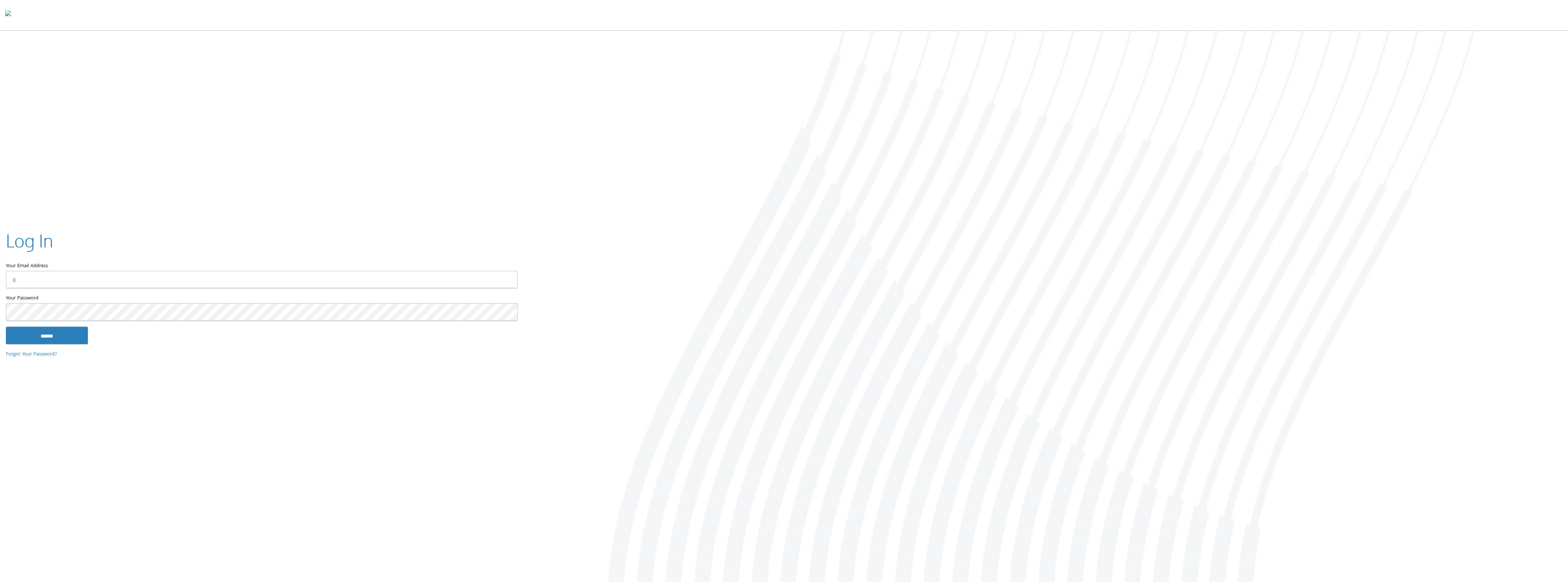scroll, scrollTop: 0, scrollLeft: 0, axis: both 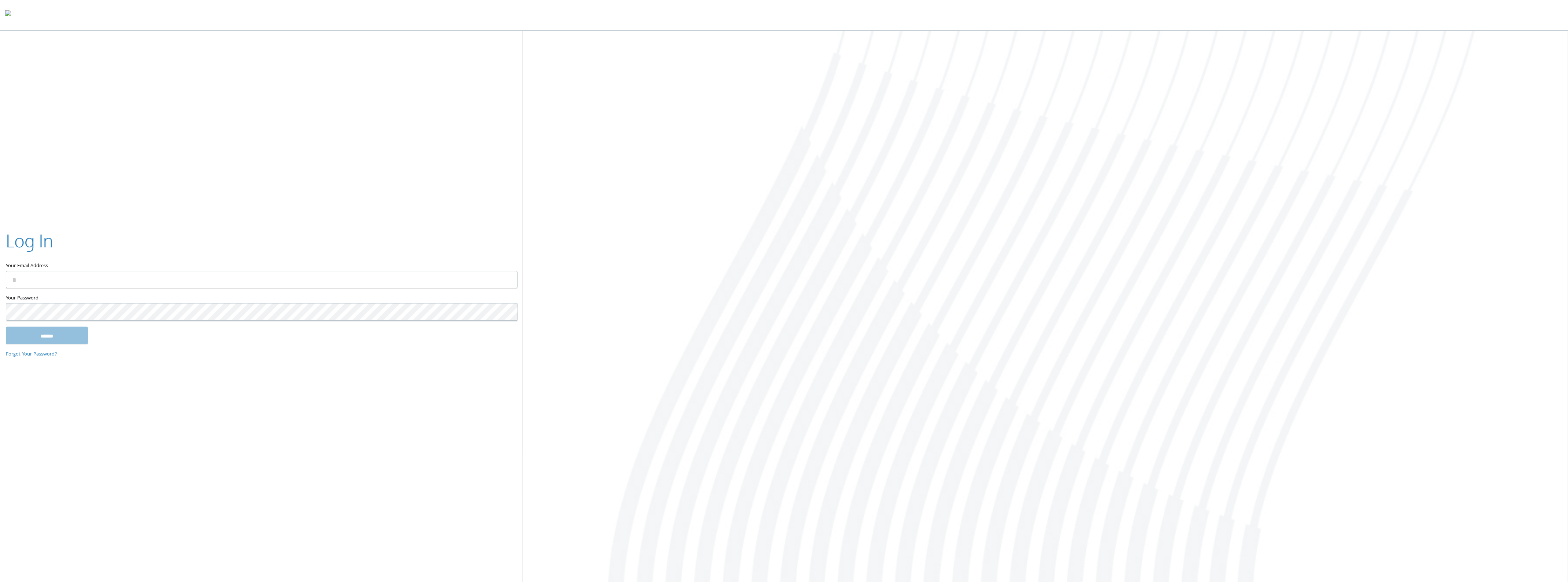 click on "Your Email Address" at bounding box center (262, 280) 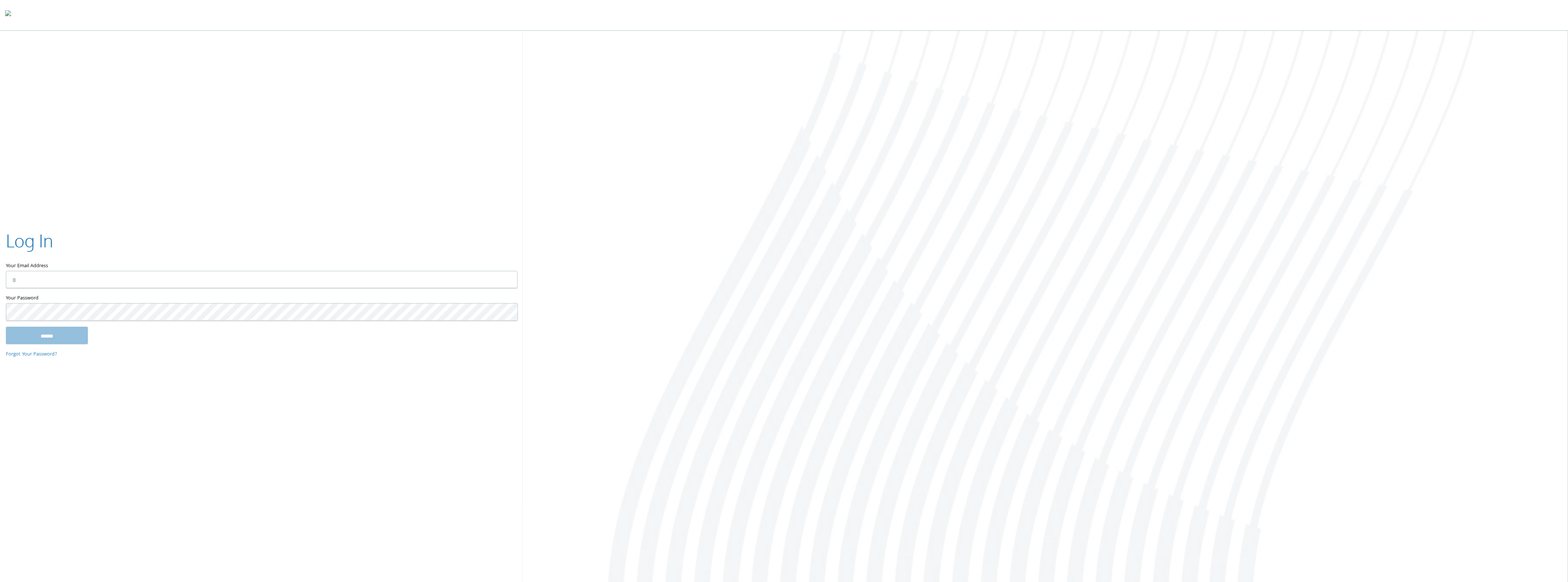 type on "**********" 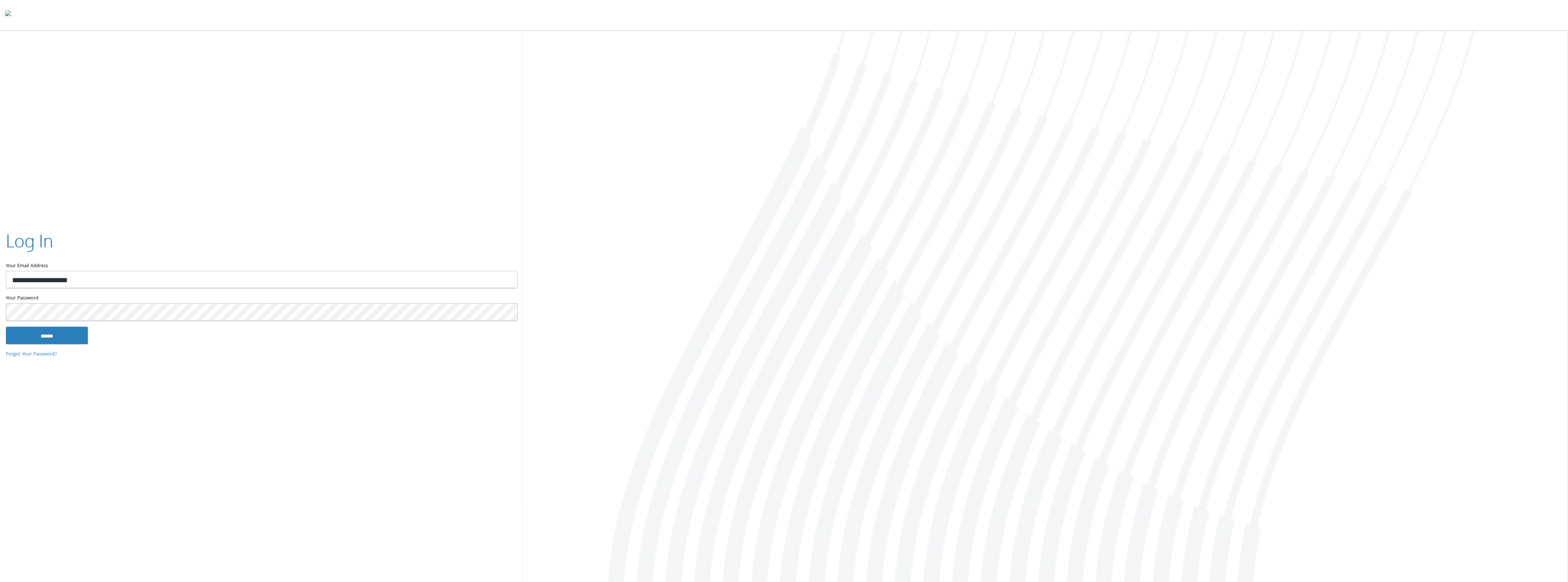 click on "******" at bounding box center (47, 335) 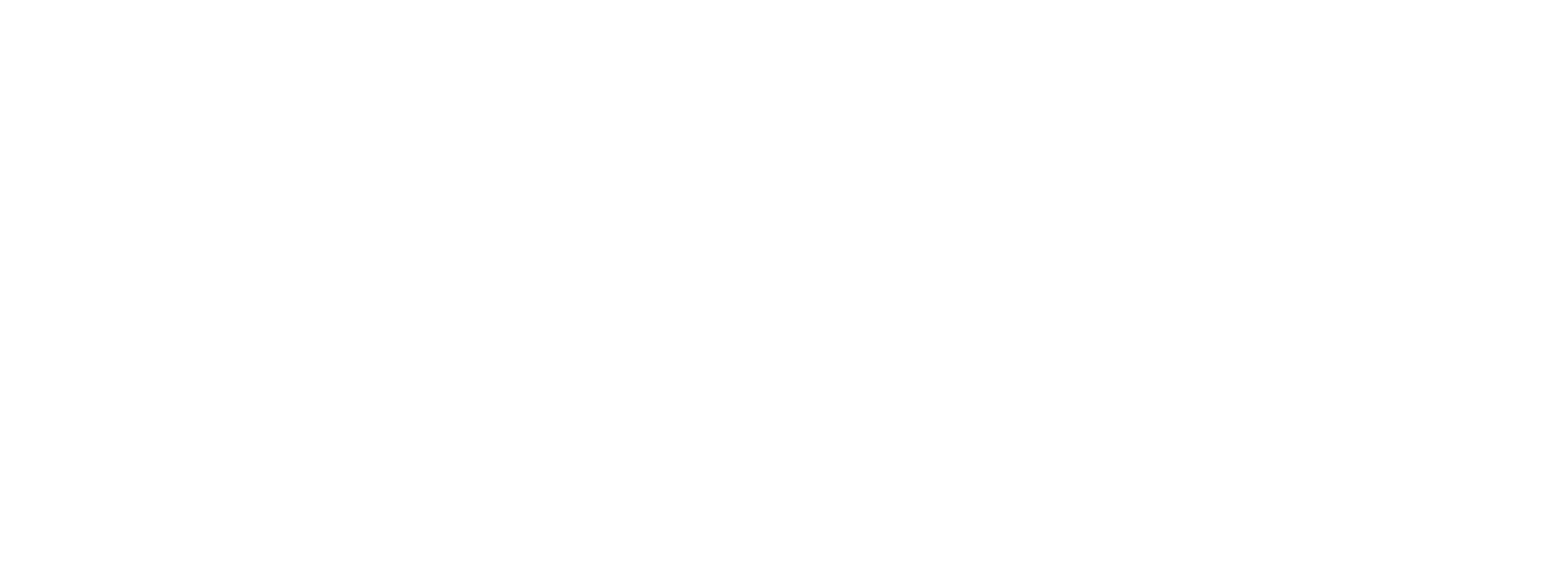 scroll, scrollTop: 0, scrollLeft: 0, axis: both 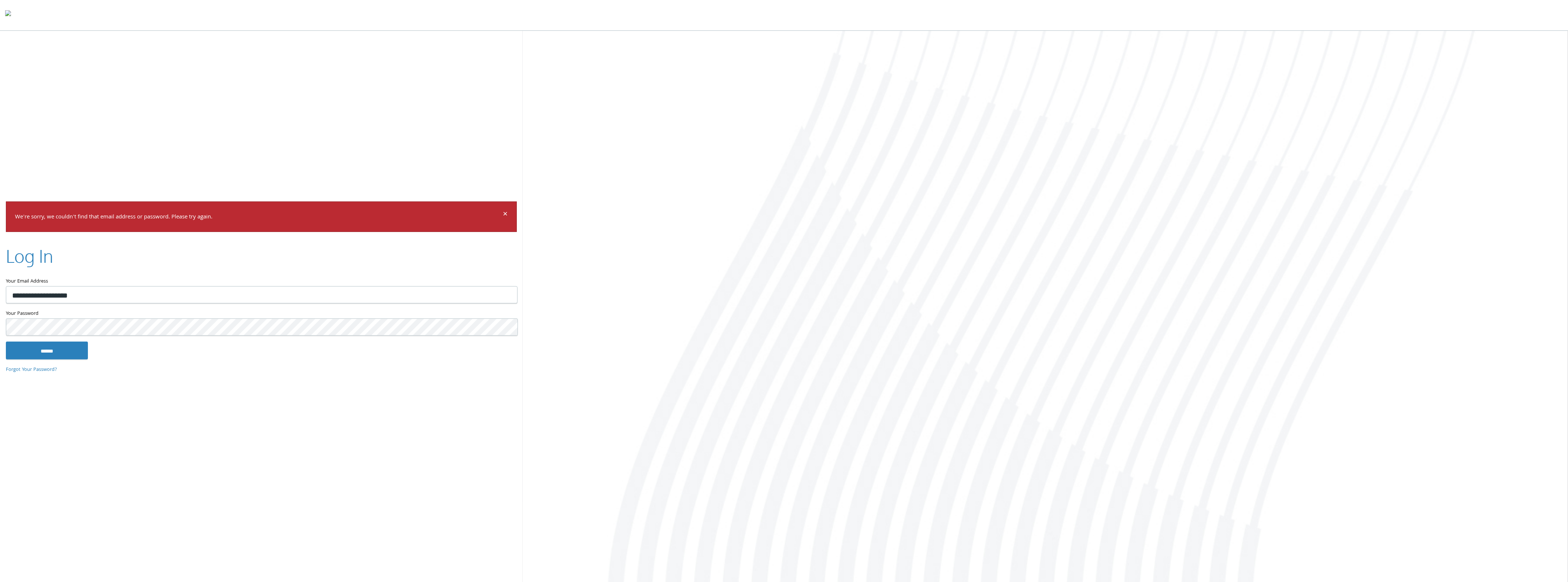 click on "**********" at bounding box center [261, 291] 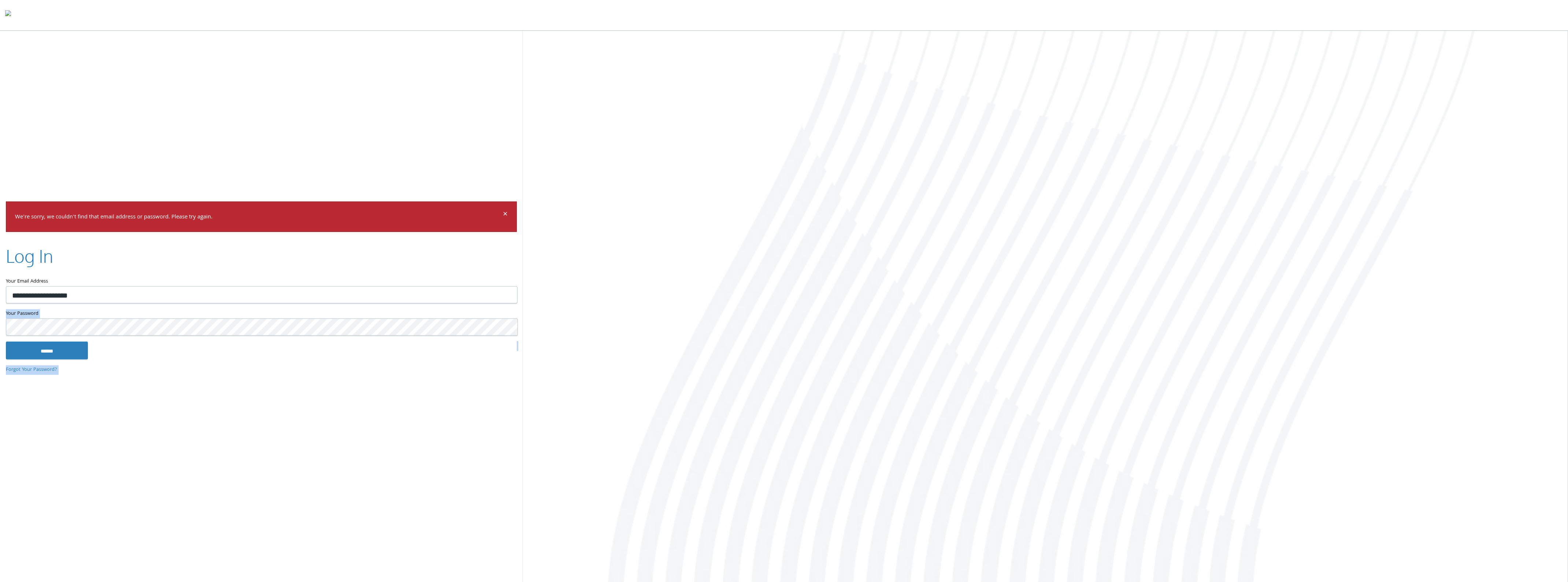 drag, startPoint x: 6, startPoint y: 323, endPoint x: 251, endPoint y: 409, distance: 259.6555 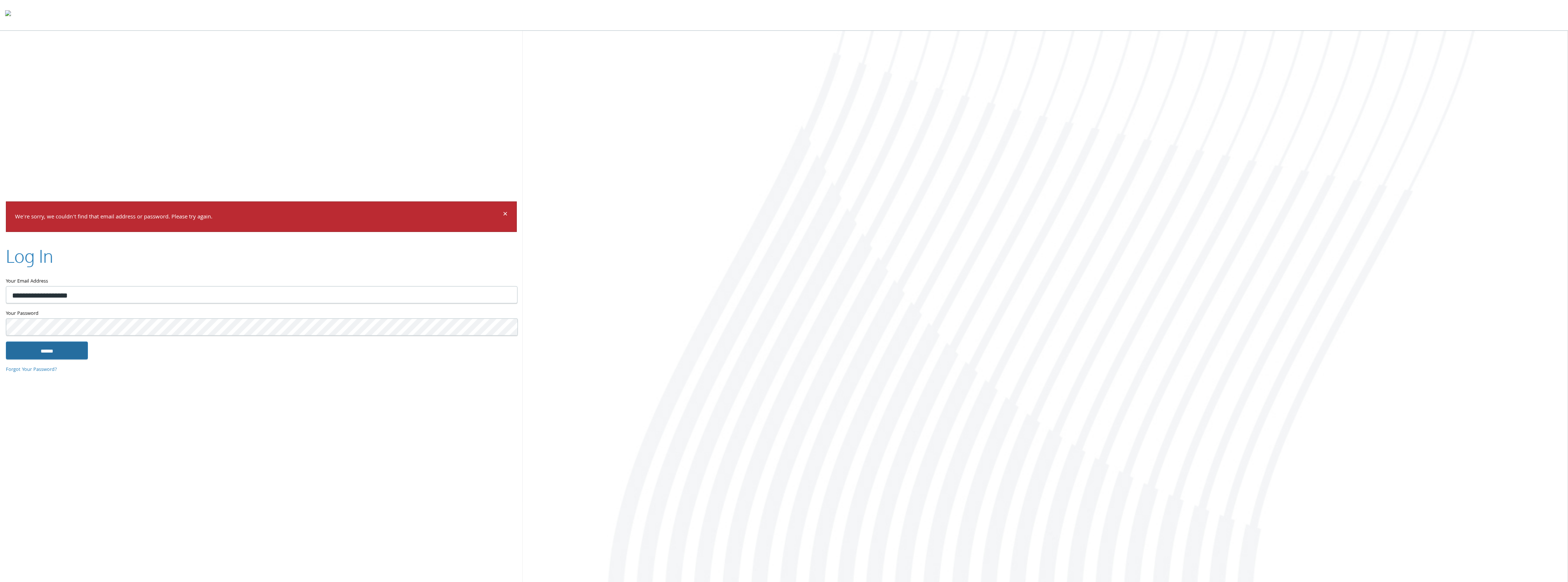 click on "******" at bounding box center (47, 350) 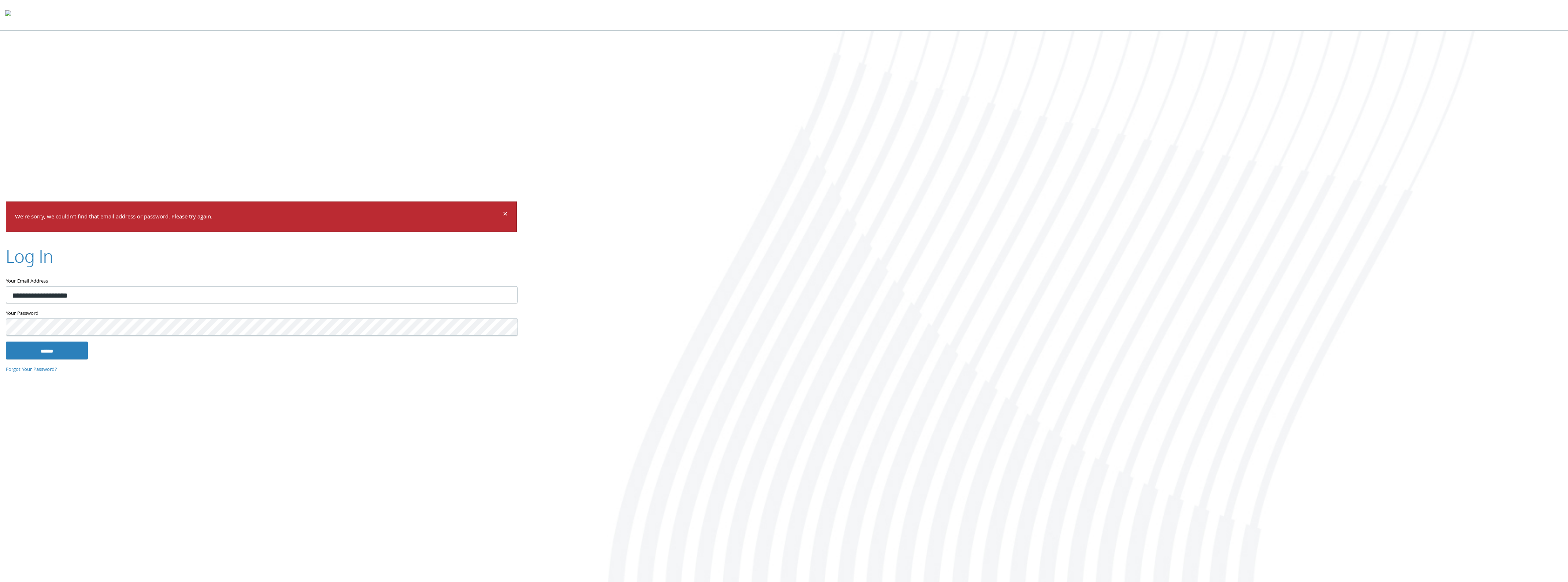 scroll, scrollTop: 0, scrollLeft: 0, axis: both 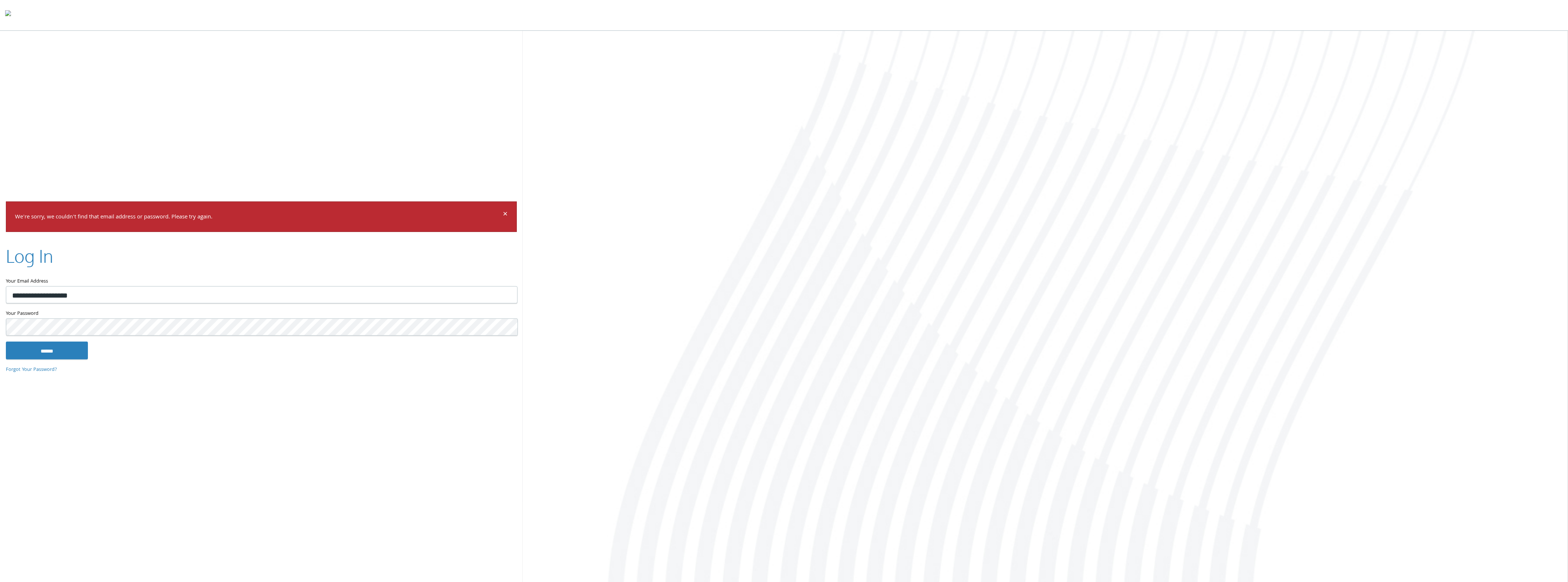 click at bounding box center [1045, 307] 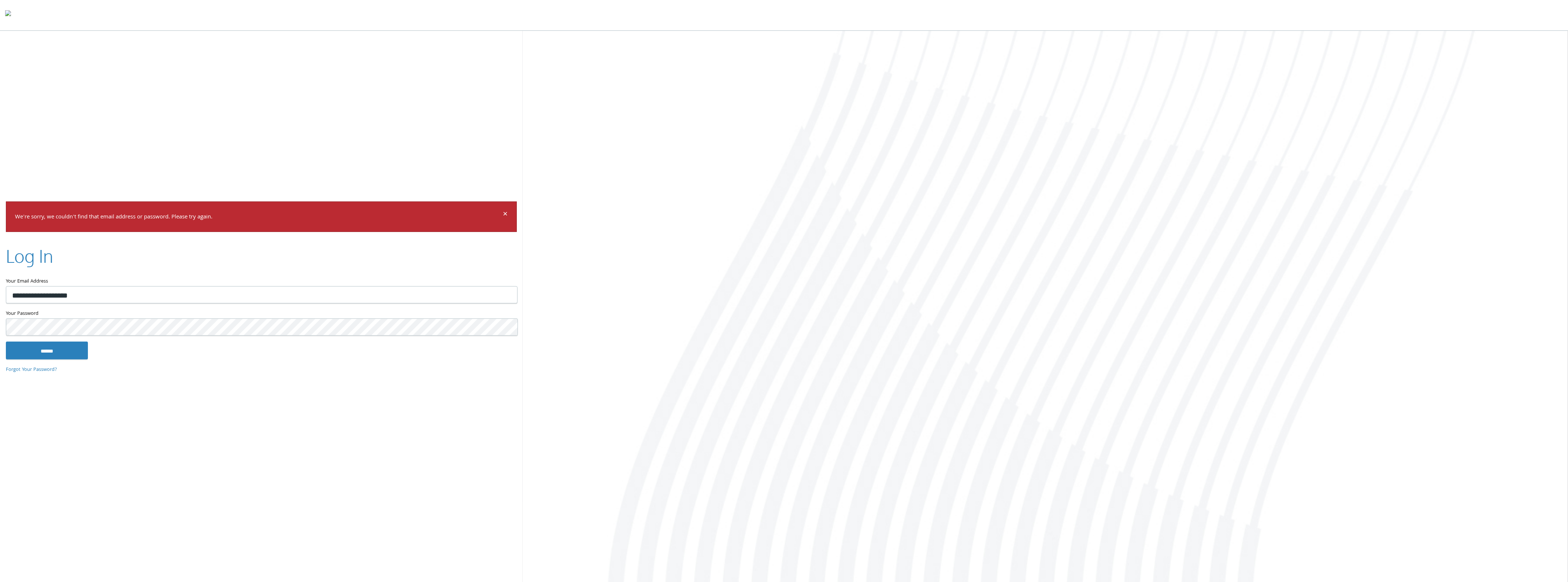 click on "**********" at bounding box center [784, 307] 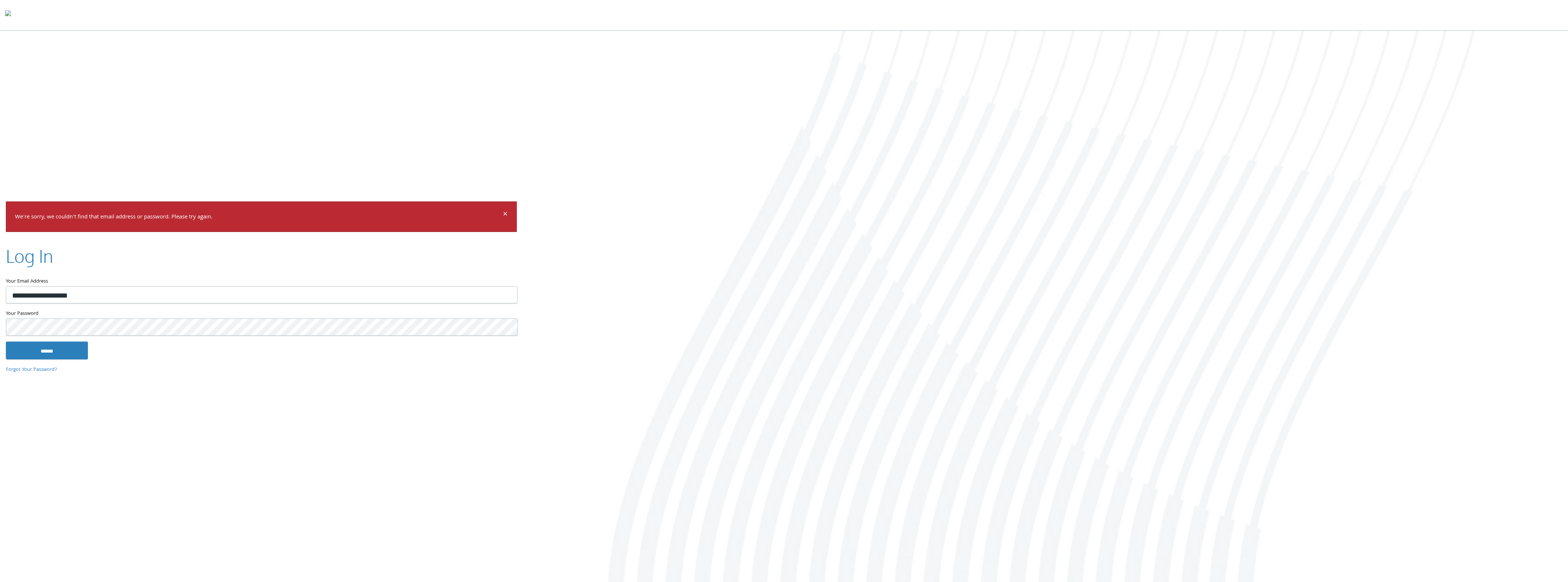 scroll, scrollTop: 0, scrollLeft: 0, axis: both 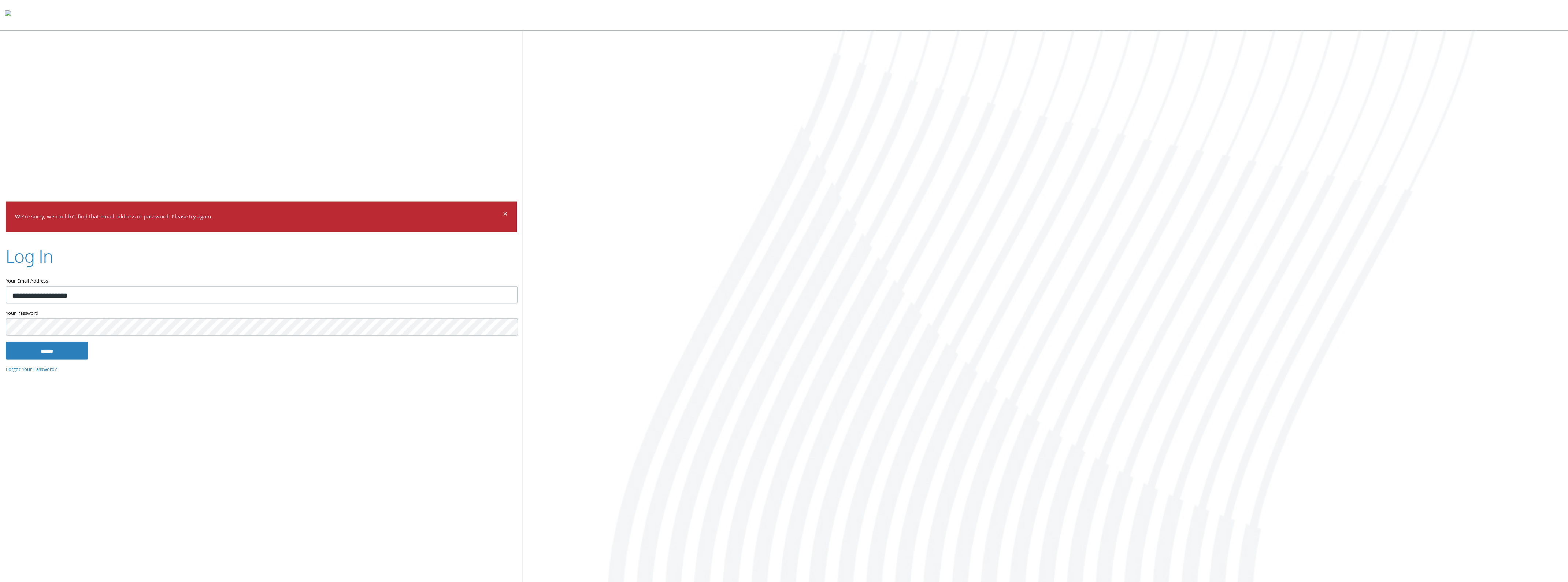 click on "×" at bounding box center [505, 215] 